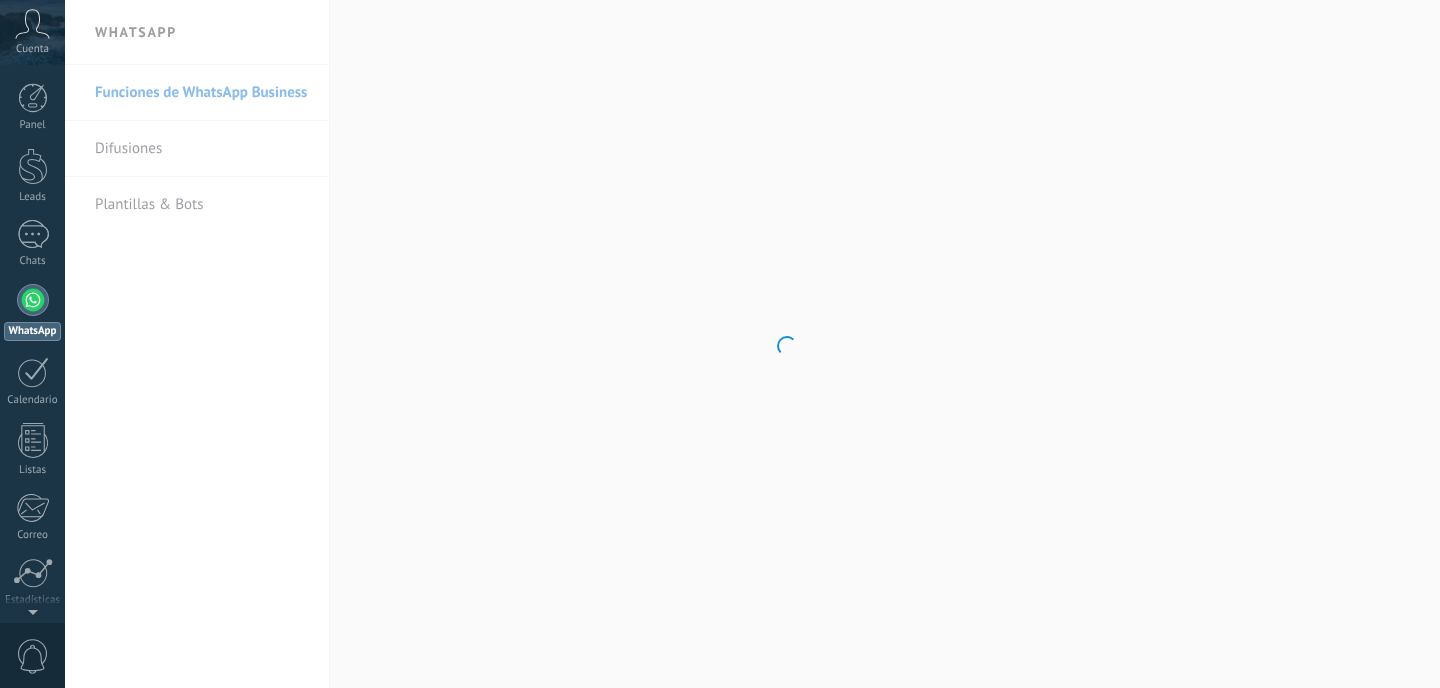 scroll, scrollTop: 0, scrollLeft: 0, axis: both 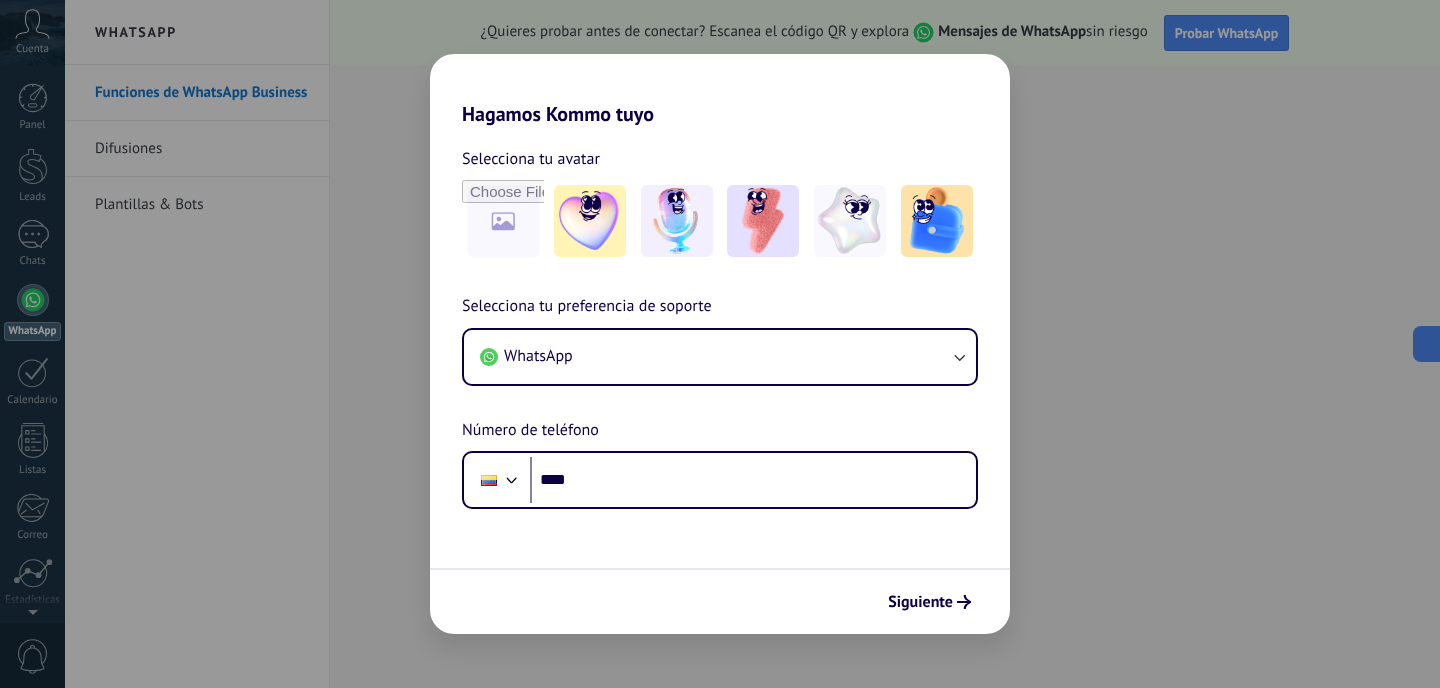 click on "Selecciona tu avatar Selecciona tu preferencia de soporte WhatsApp Número de teléfono [PHONE] **** Siguiente" at bounding box center (720, 344) 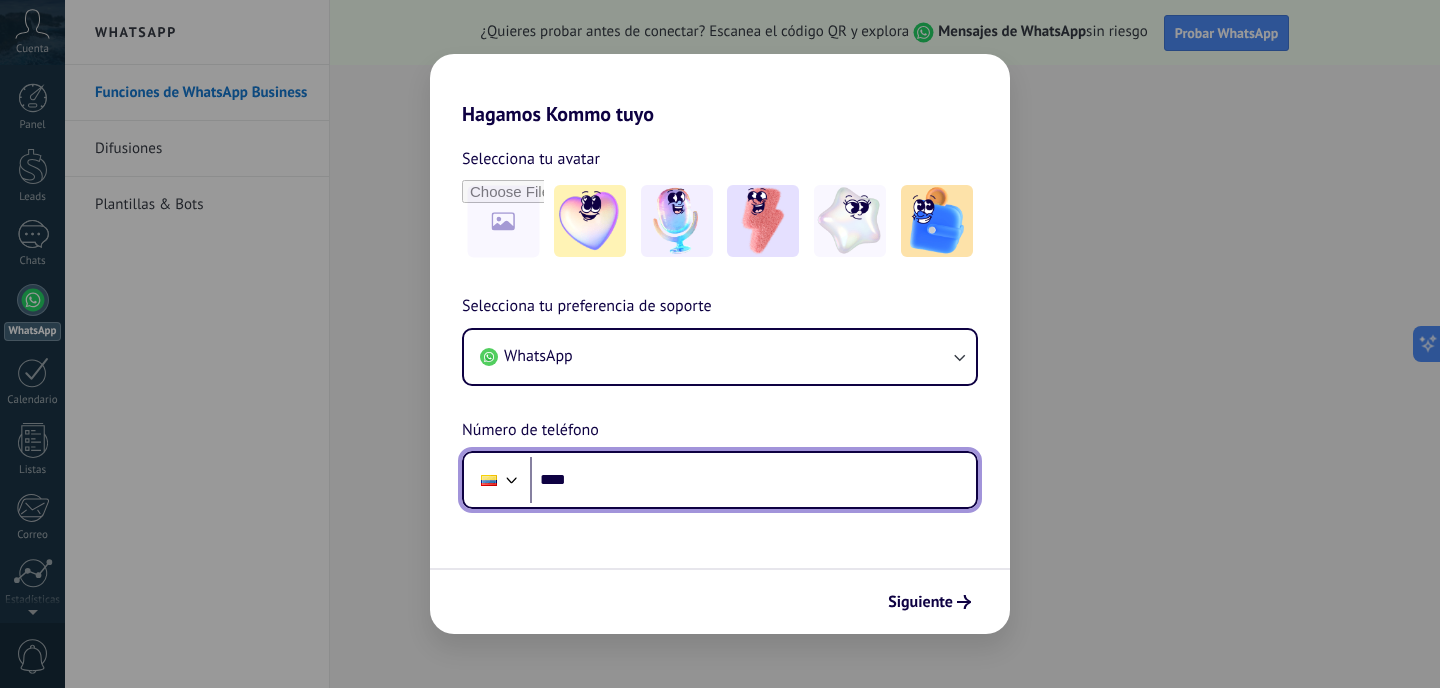 click on "****" at bounding box center (753, 480) 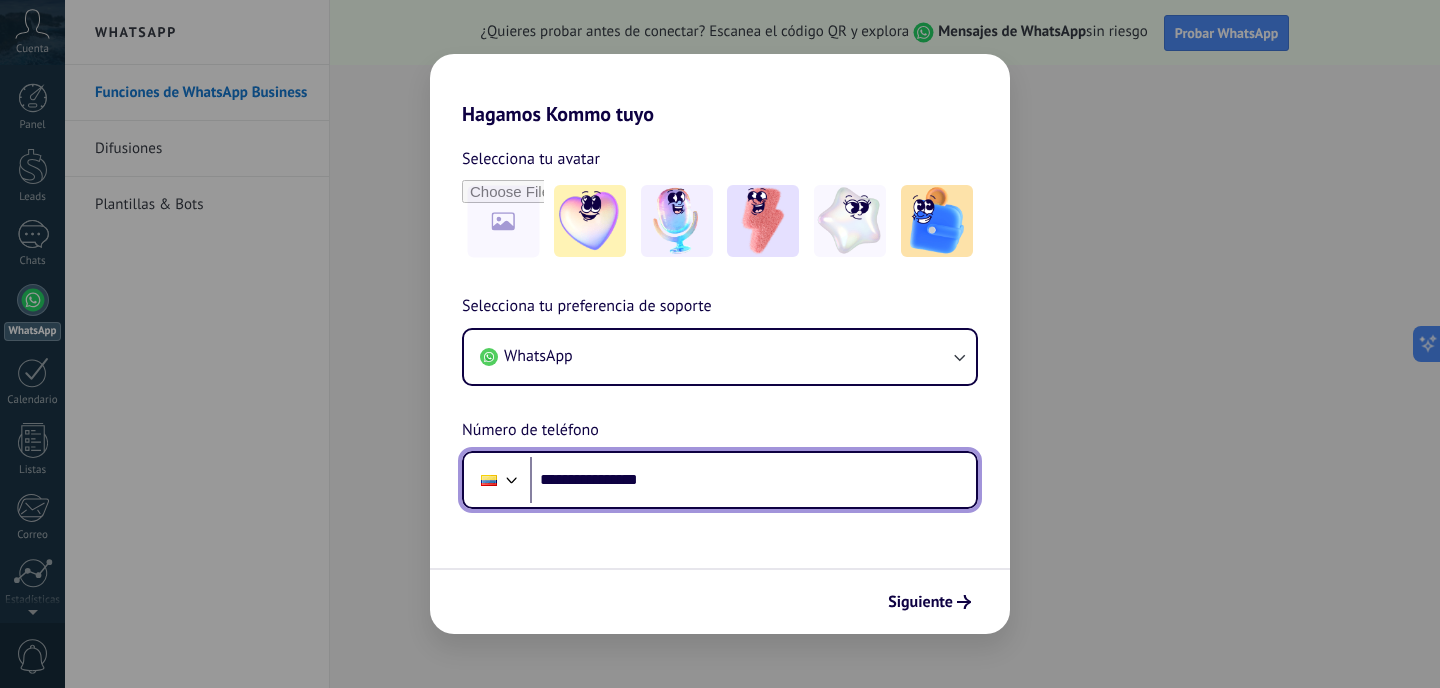 type on "**********" 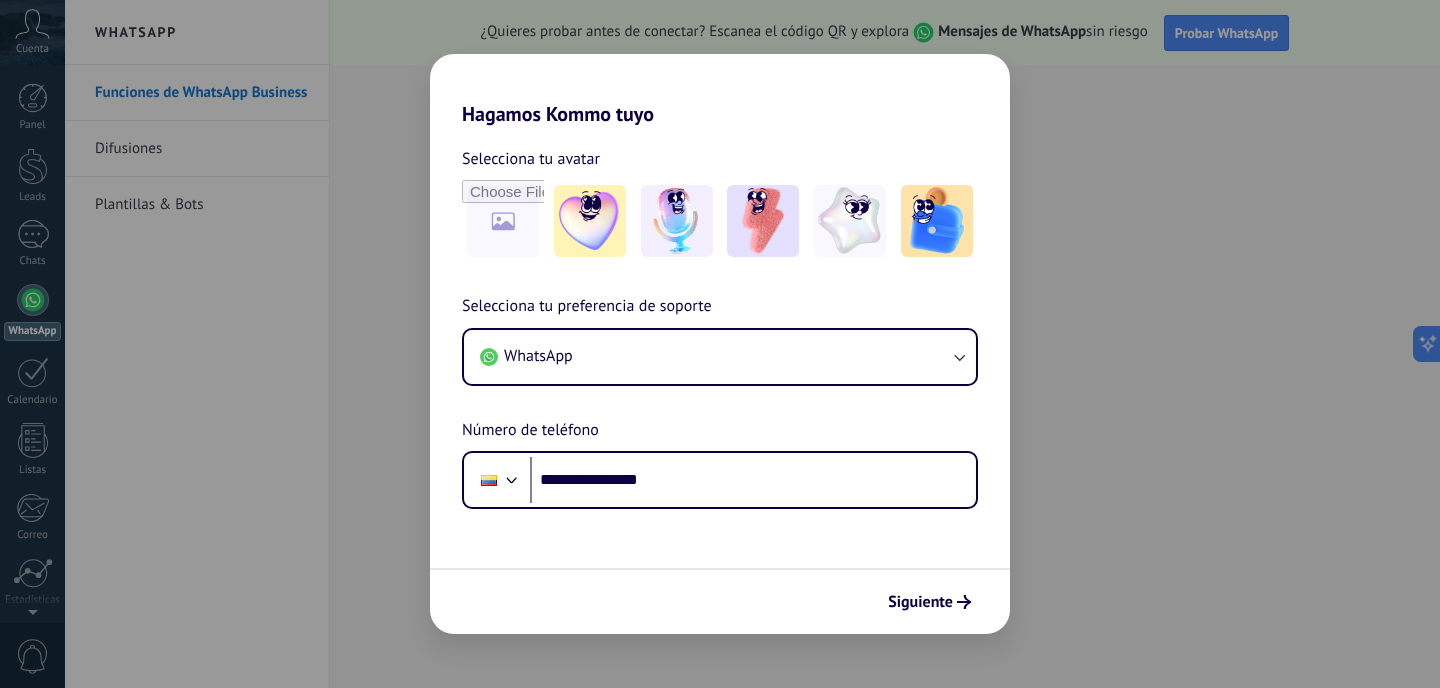 click on "Siguiente" at bounding box center (720, 601) 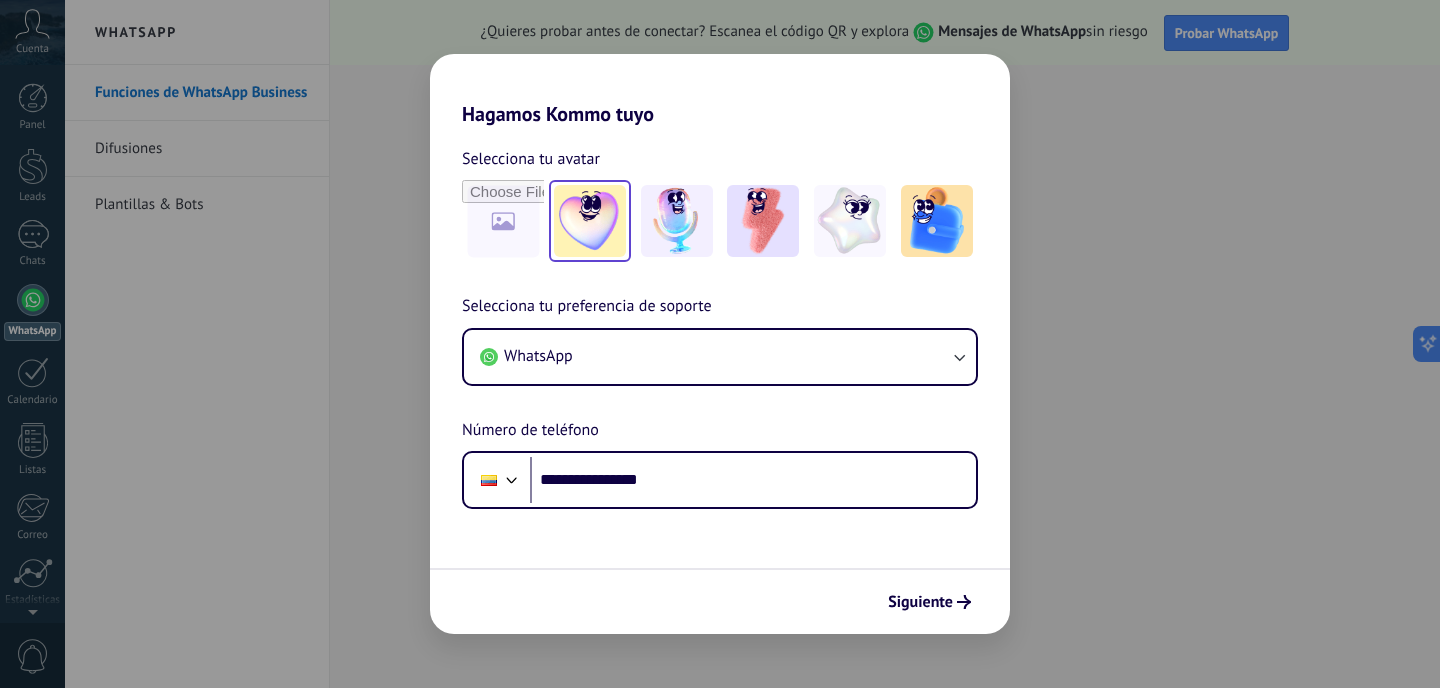 click at bounding box center (590, 221) 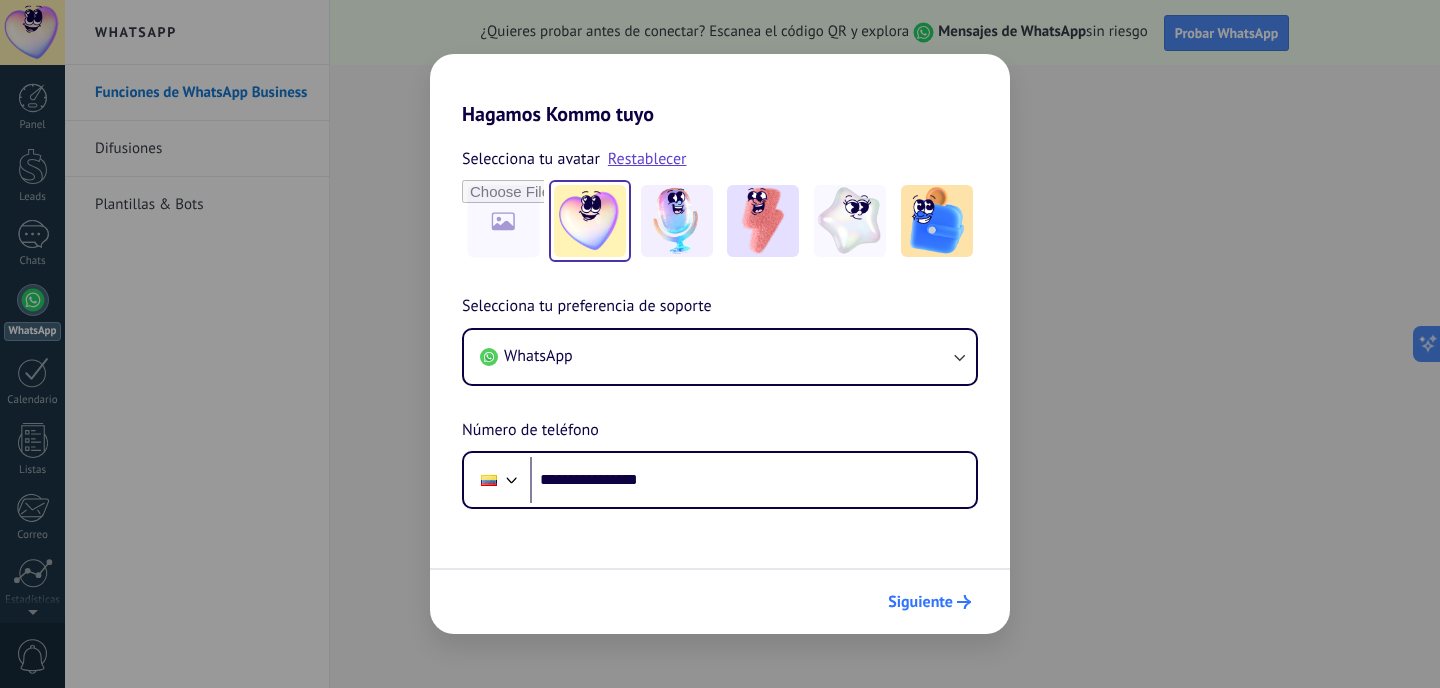 click on "Siguiente" at bounding box center (920, 602) 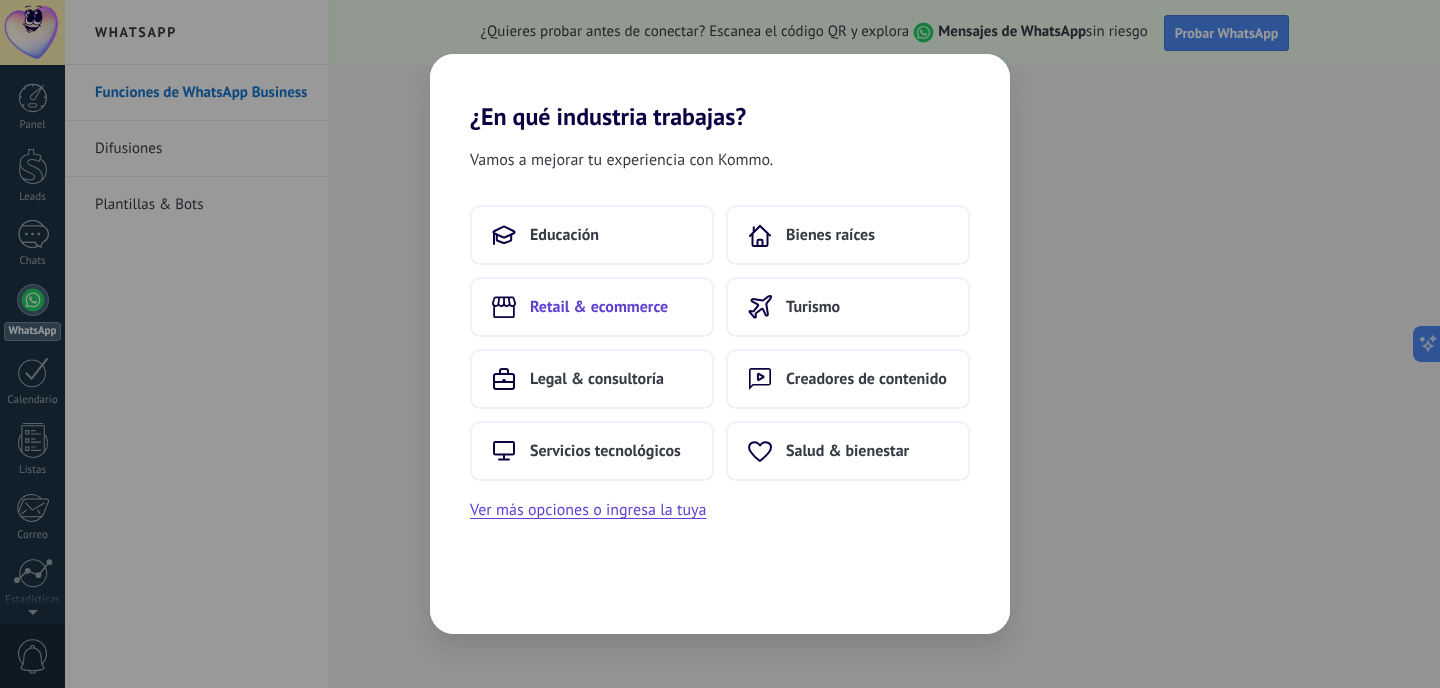 click on "Retail & ecommerce" at bounding box center (564, 235) 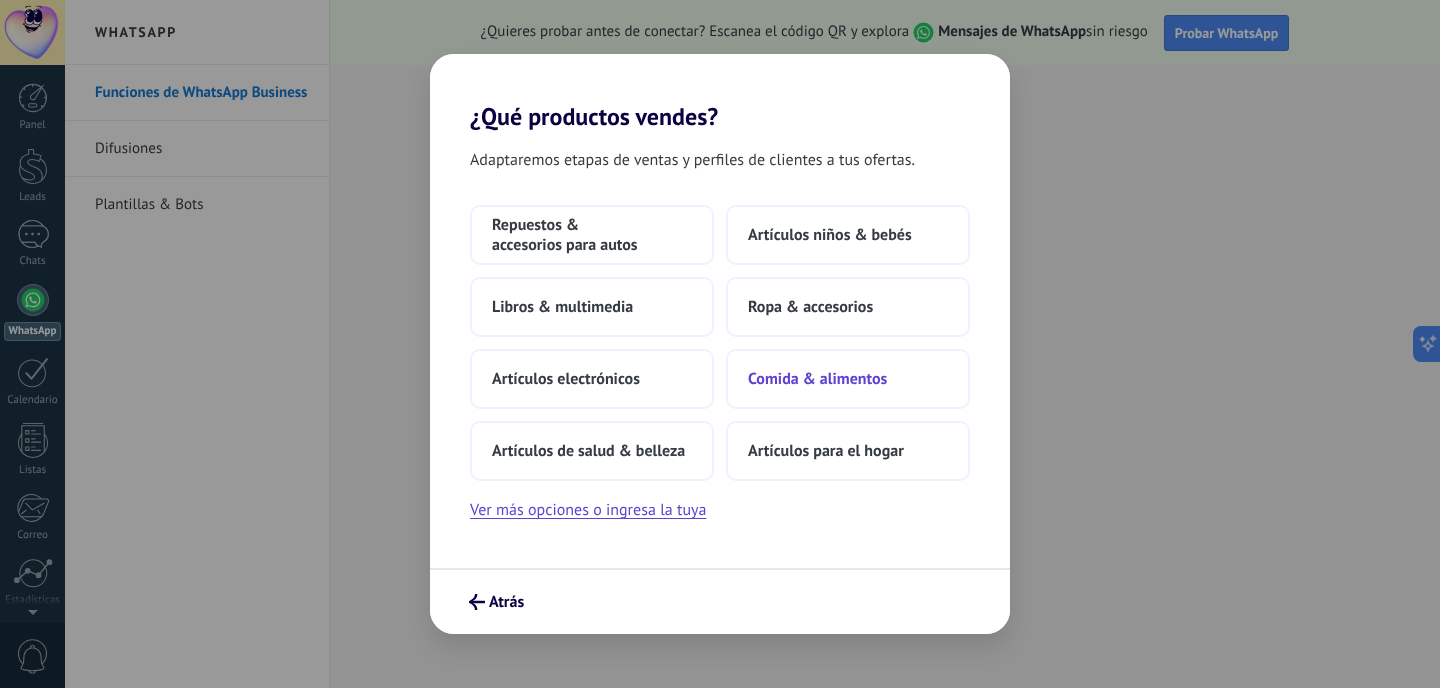 click on "Comida & alimentos" at bounding box center [592, 235] 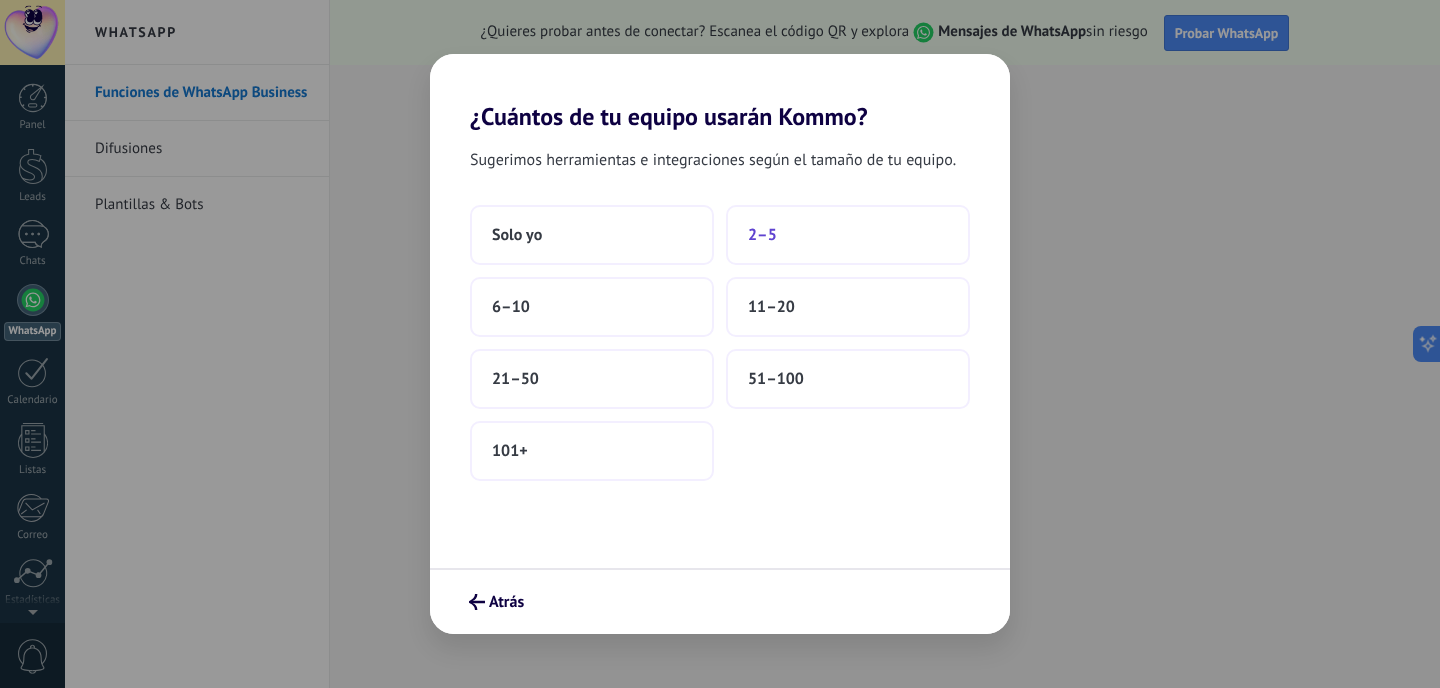 click on "2–5" at bounding box center [848, 235] 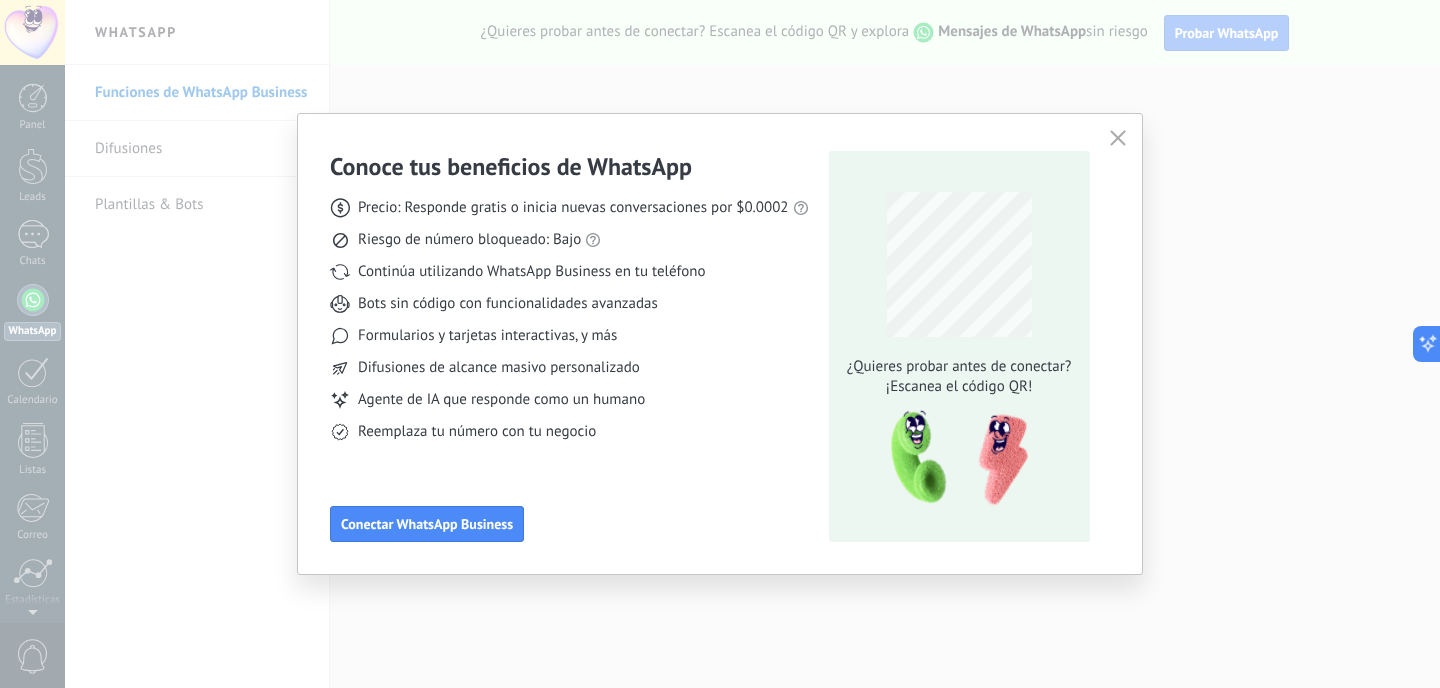 click at bounding box center (1118, 139) 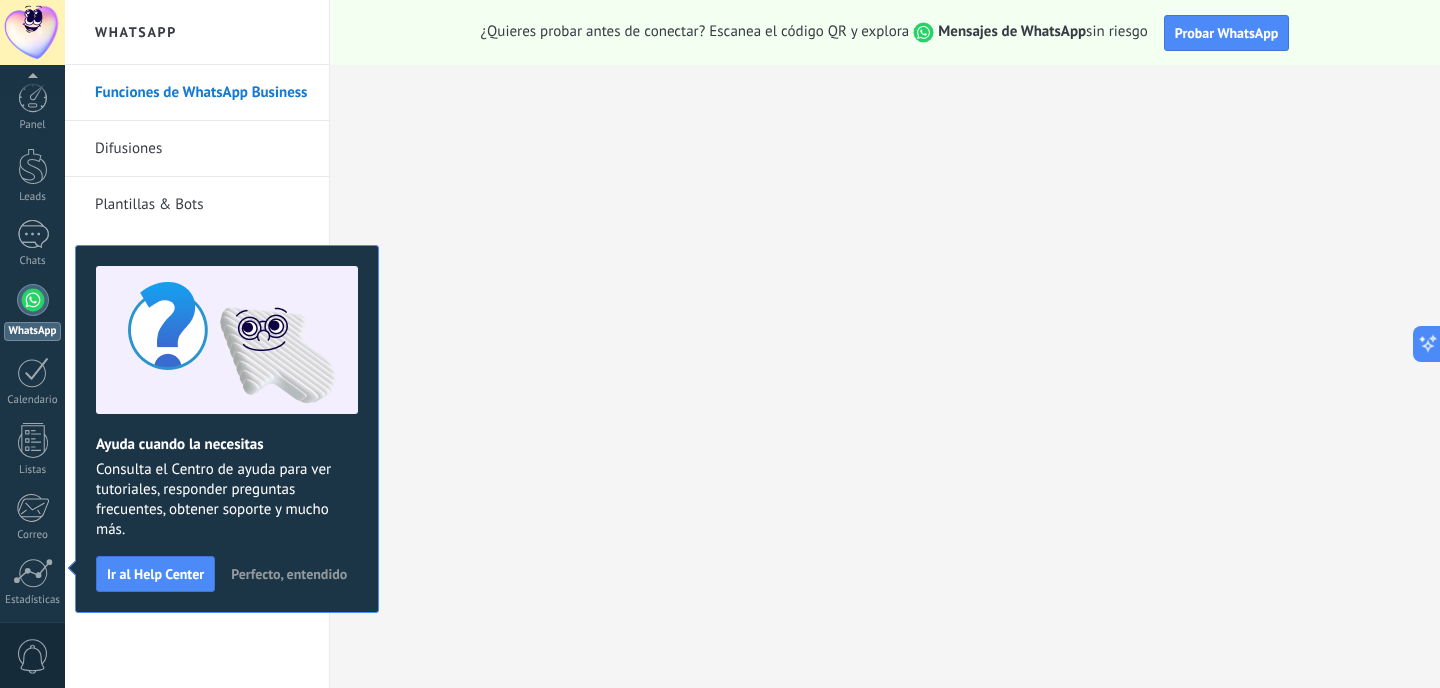 scroll, scrollTop: 144, scrollLeft: 0, axis: vertical 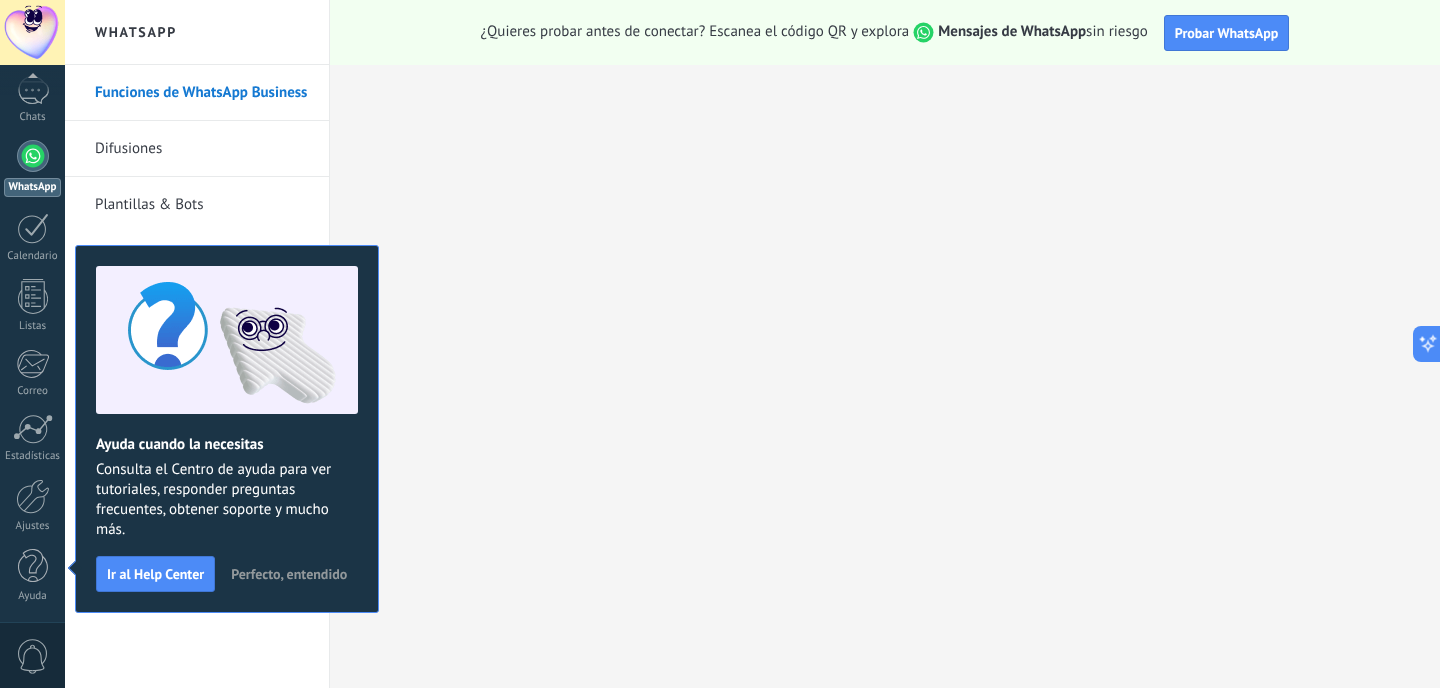 click on "Perfecto, entendido" at bounding box center [289, 574] 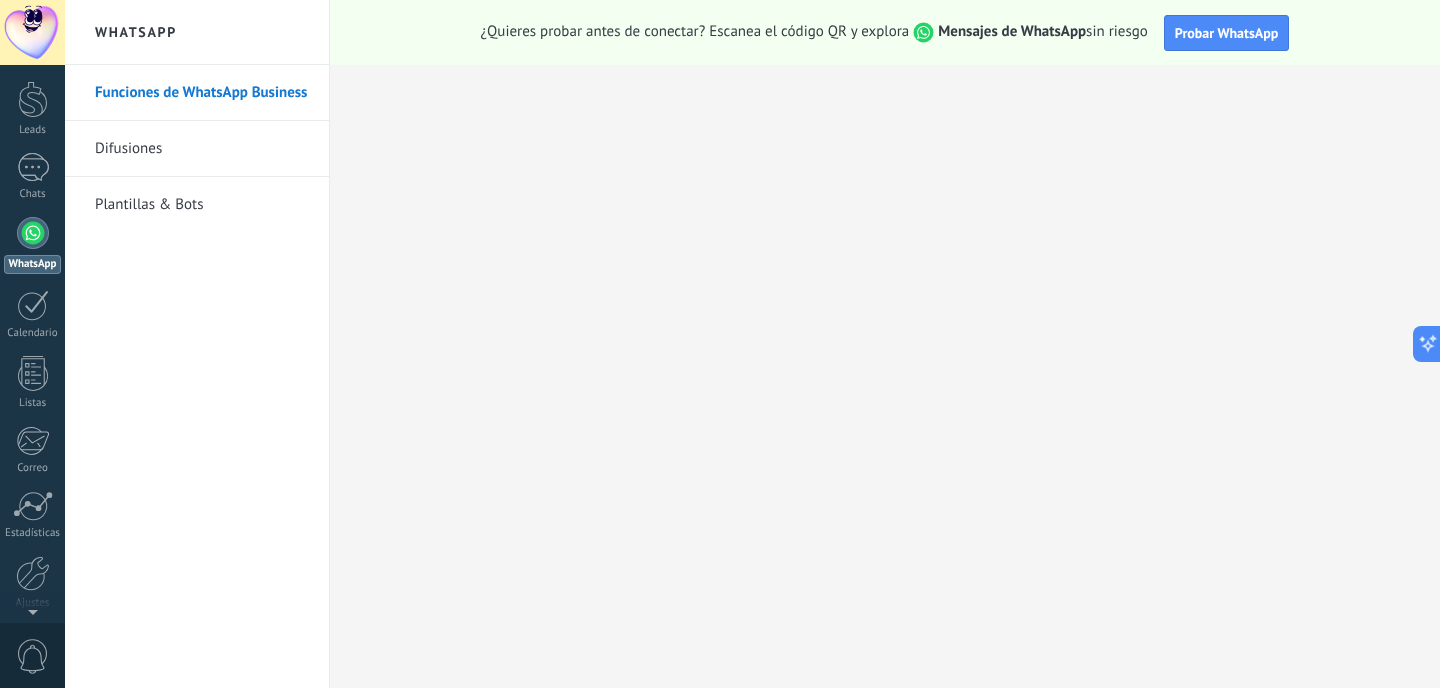 scroll, scrollTop: 0, scrollLeft: 0, axis: both 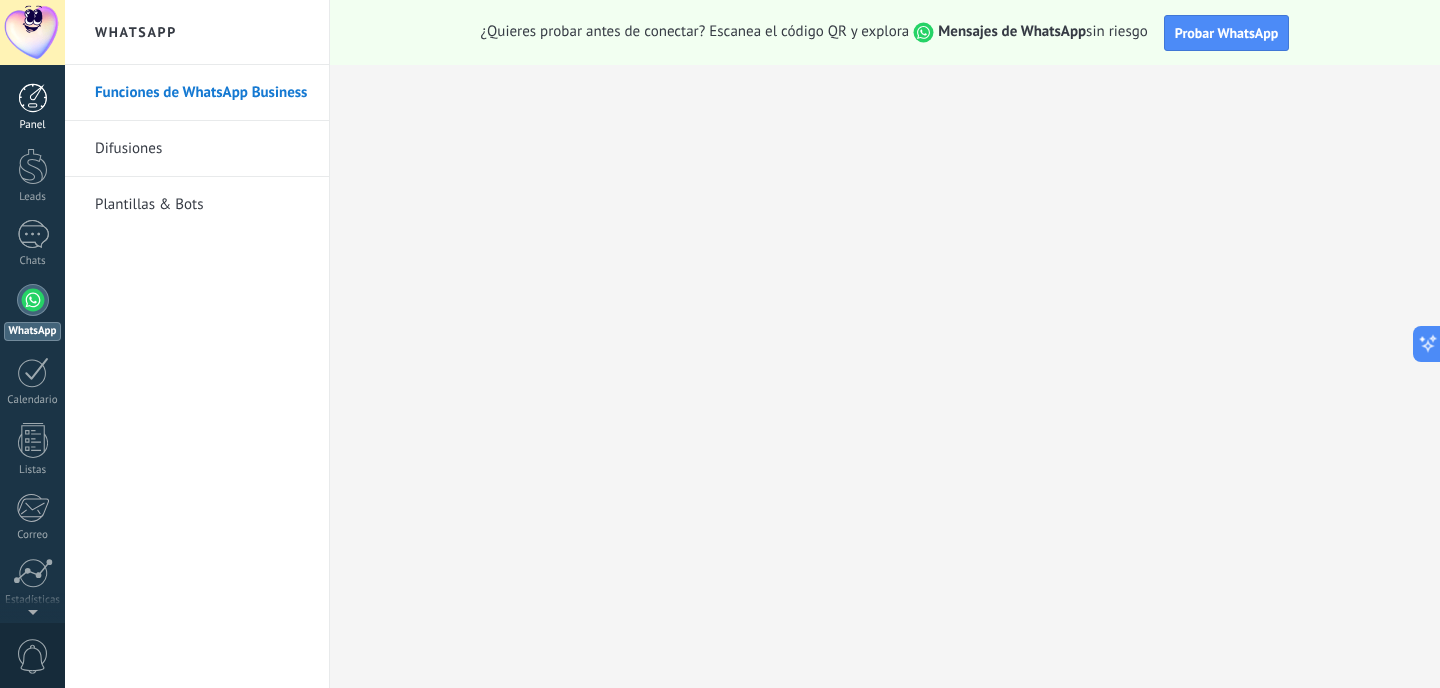 click on "Panel" at bounding box center [33, 125] 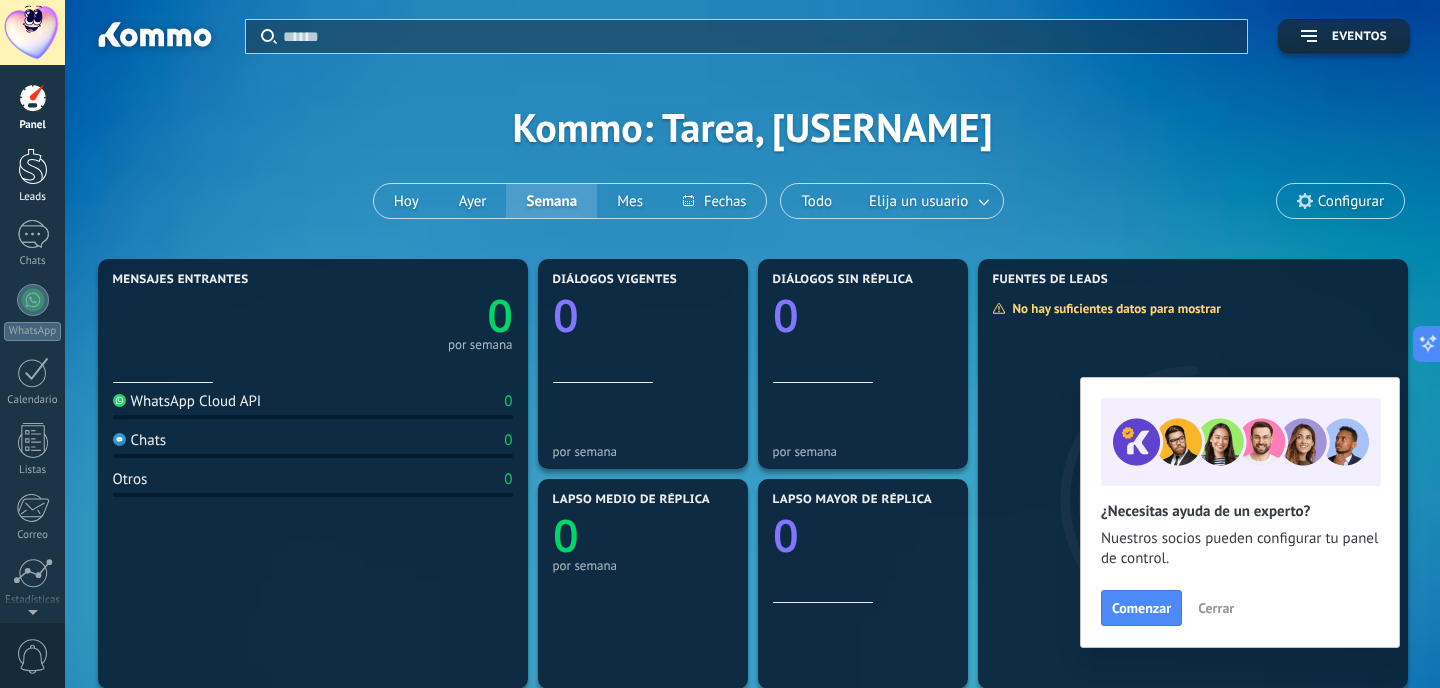 click at bounding box center [33, 166] 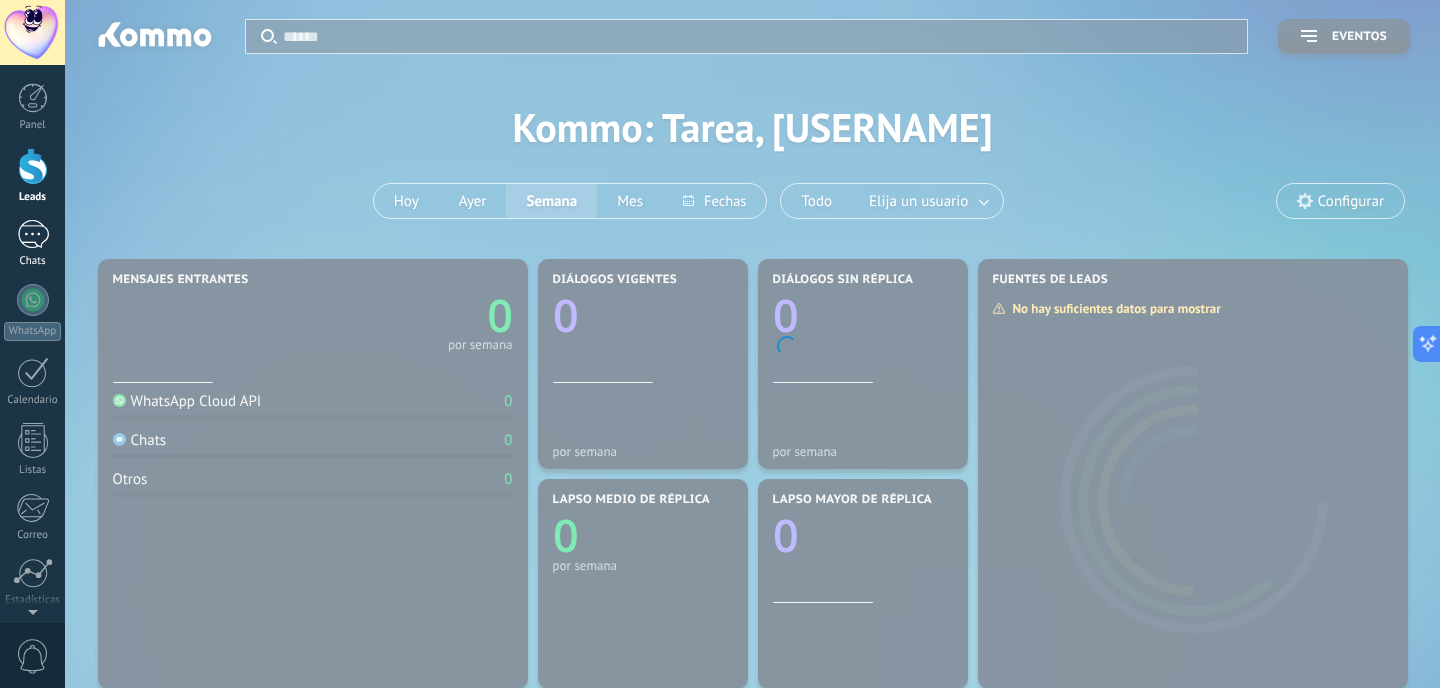 click at bounding box center [33, 234] 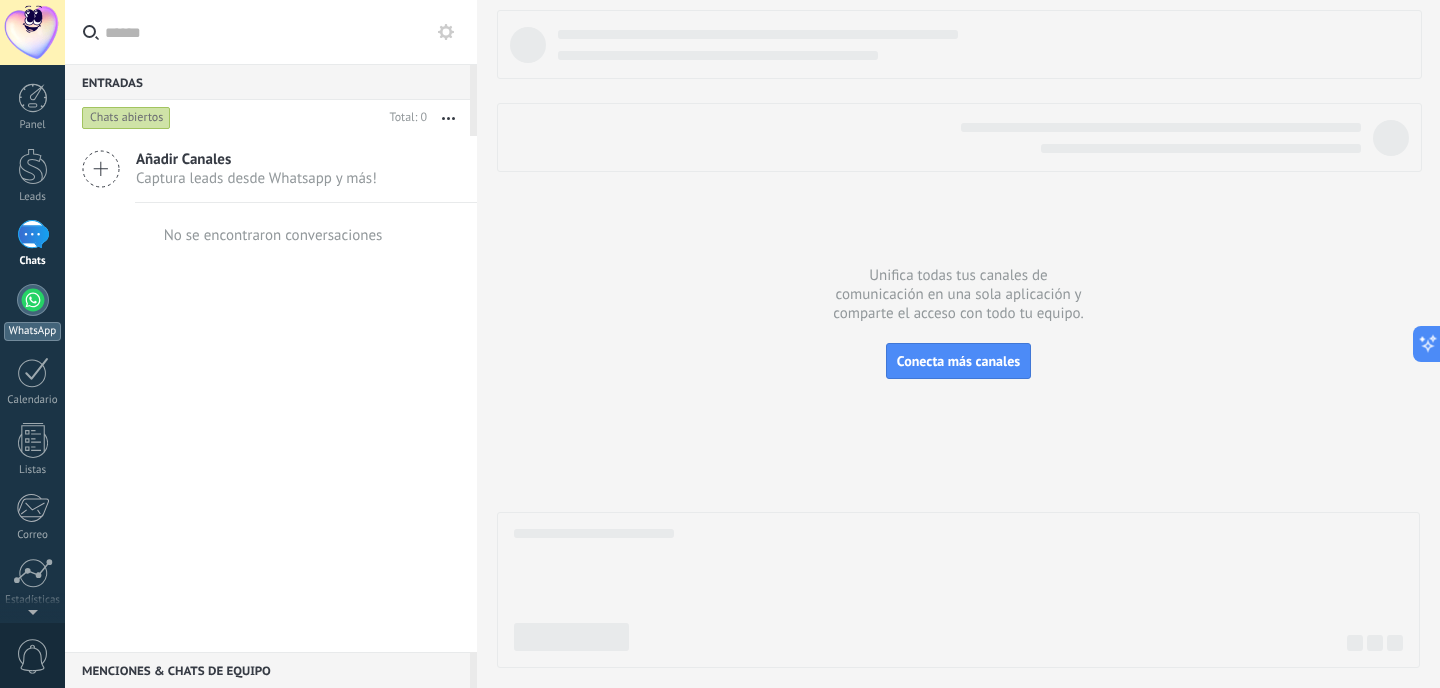 click at bounding box center (33, 300) 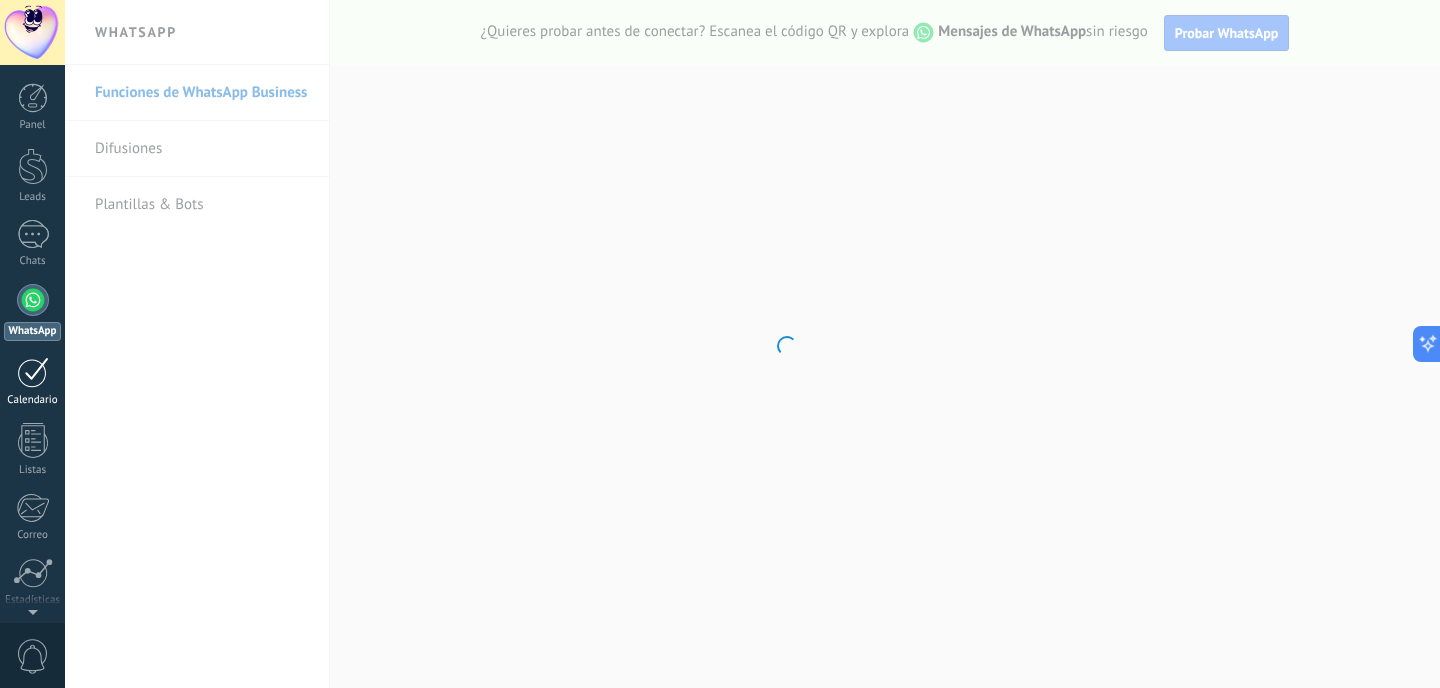 click at bounding box center (33, 372) 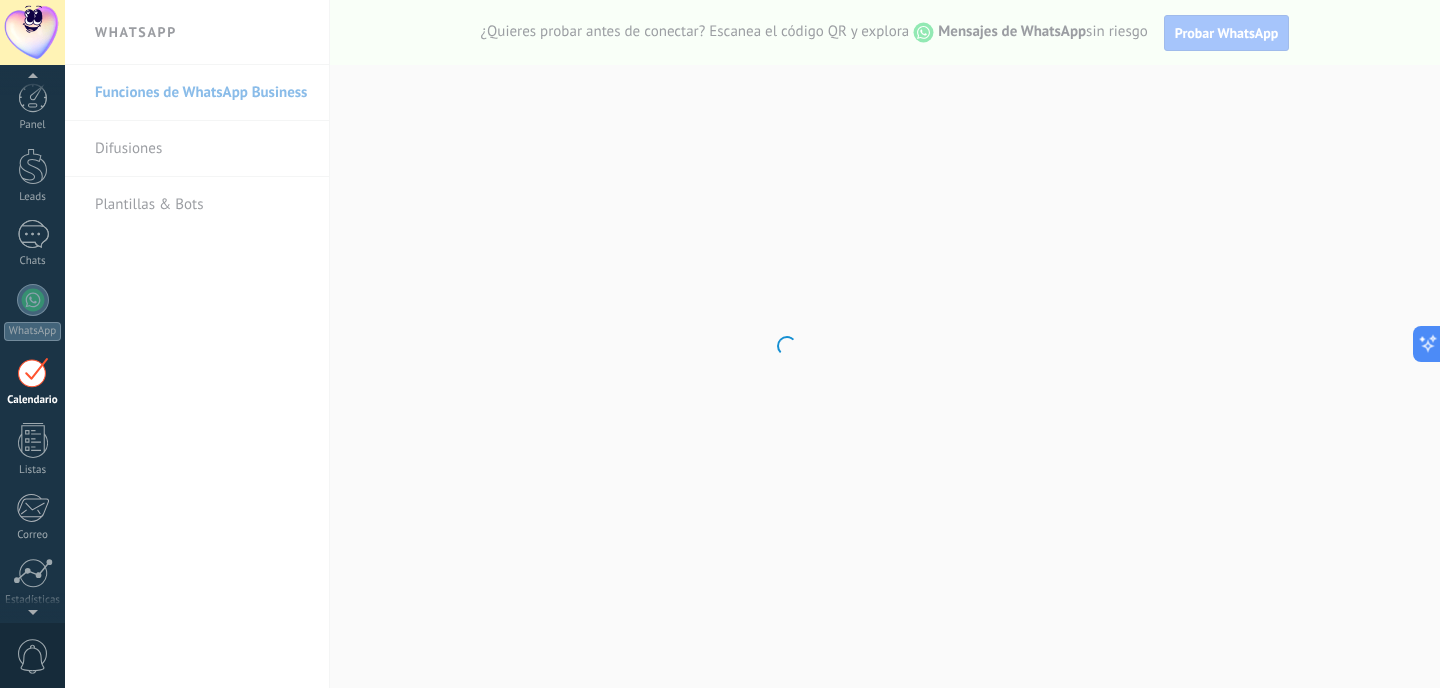 scroll, scrollTop: 58, scrollLeft: 0, axis: vertical 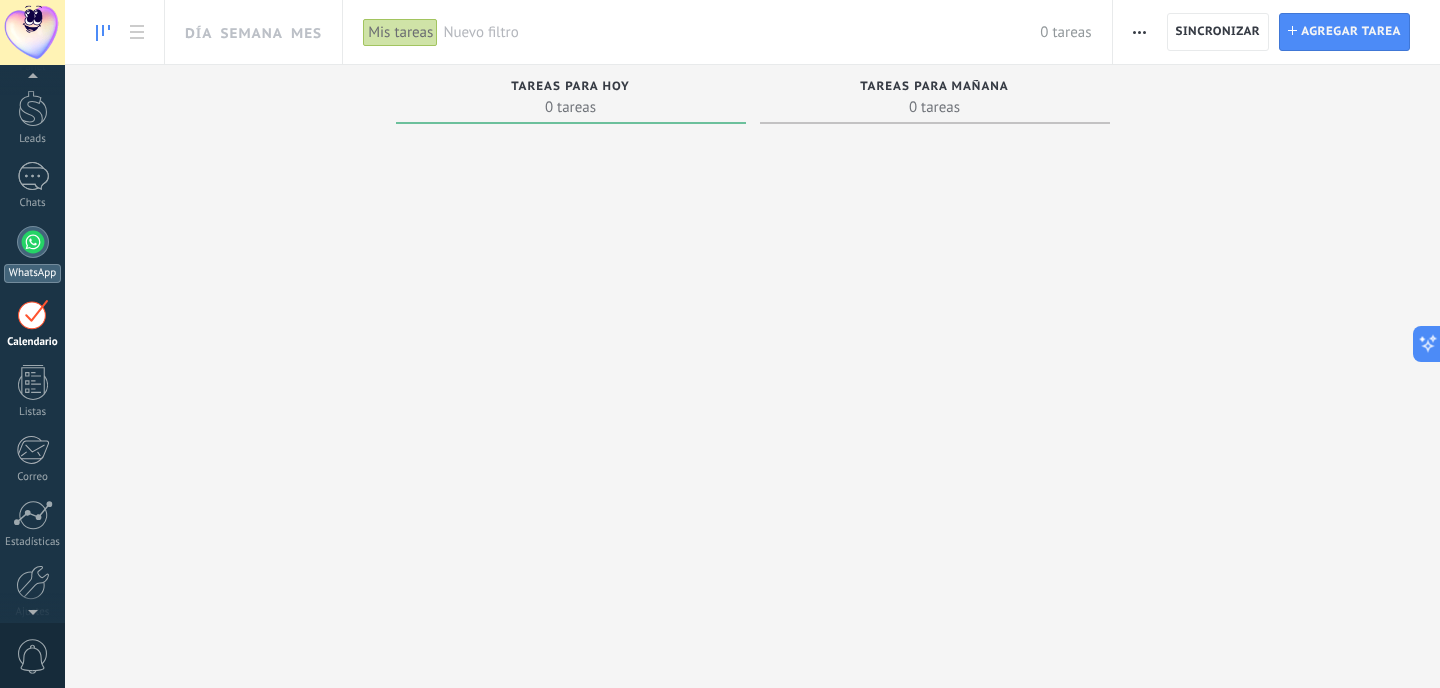 click on "WhatsApp" at bounding box center (32, 273) 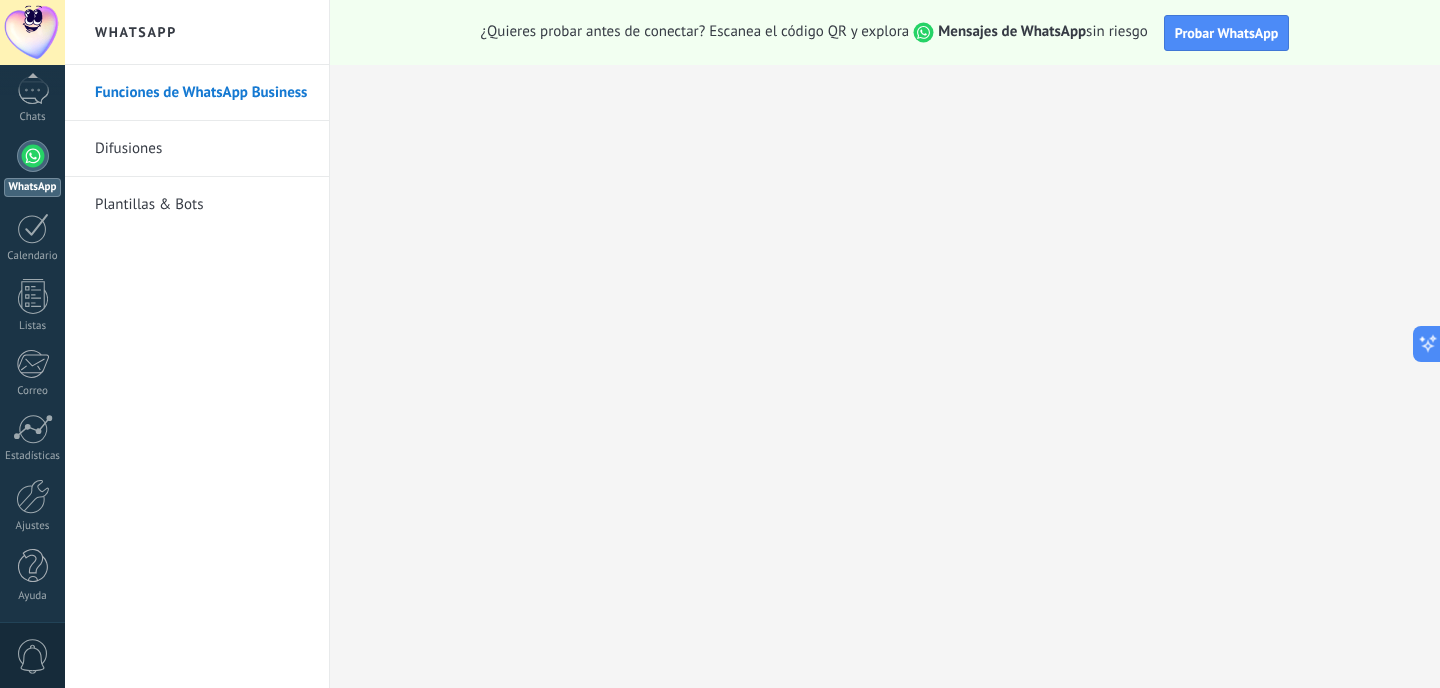 scroll, scrollTop: 0, scrollLeft: 0, axis: both 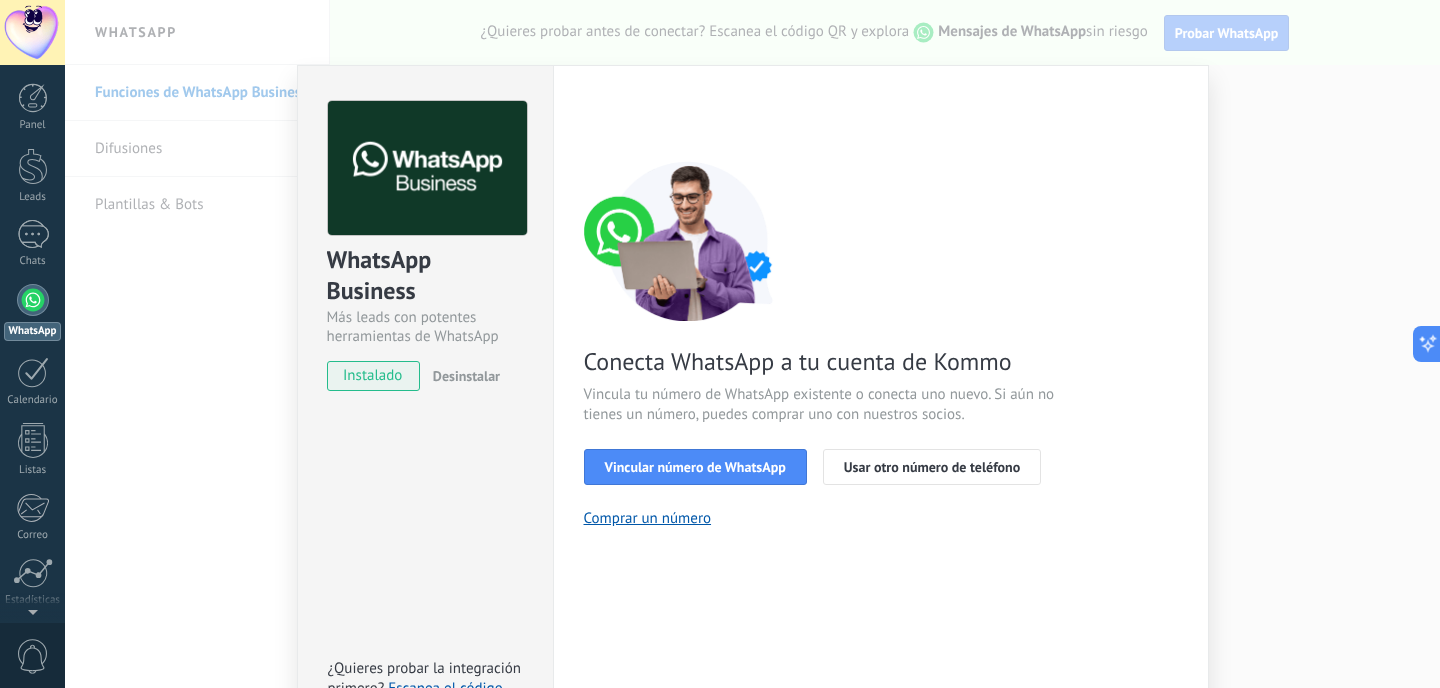 click on "WhatsApp Business Más leads con potentes herramientas de WhatsApp instalado Desinstalar ¿Quieres probar la integración primero?   Escanea el código QR   para ver cómo funciona. Configuraciones Autorizaciones This tab logs the users who have granted integration access to this account. If you want to to remove a user's ability to send requests to the account on behalf of this integration, you can revoke access. If access is revoked from all users, the integration will stop working. This app is installed, but no one has given it access yet. WhatsApp Cloud API más _:   Guardar   Volver 1 Seleccionar aplicación 2 Conectar Facebook  3 Finalizar configuración Conecta WhatsApp a tu cuenta de Kommo Vincula tu número de WhatsApp existente o conecta uno nuevo. Si aún no tienes un número, puedes comprar uno con nuestros socios. Vincular número de WhatsApp Usar otro número de teléfono Comprar un número ¿Necesitas ayuda?" at bounding box center [752, 344] 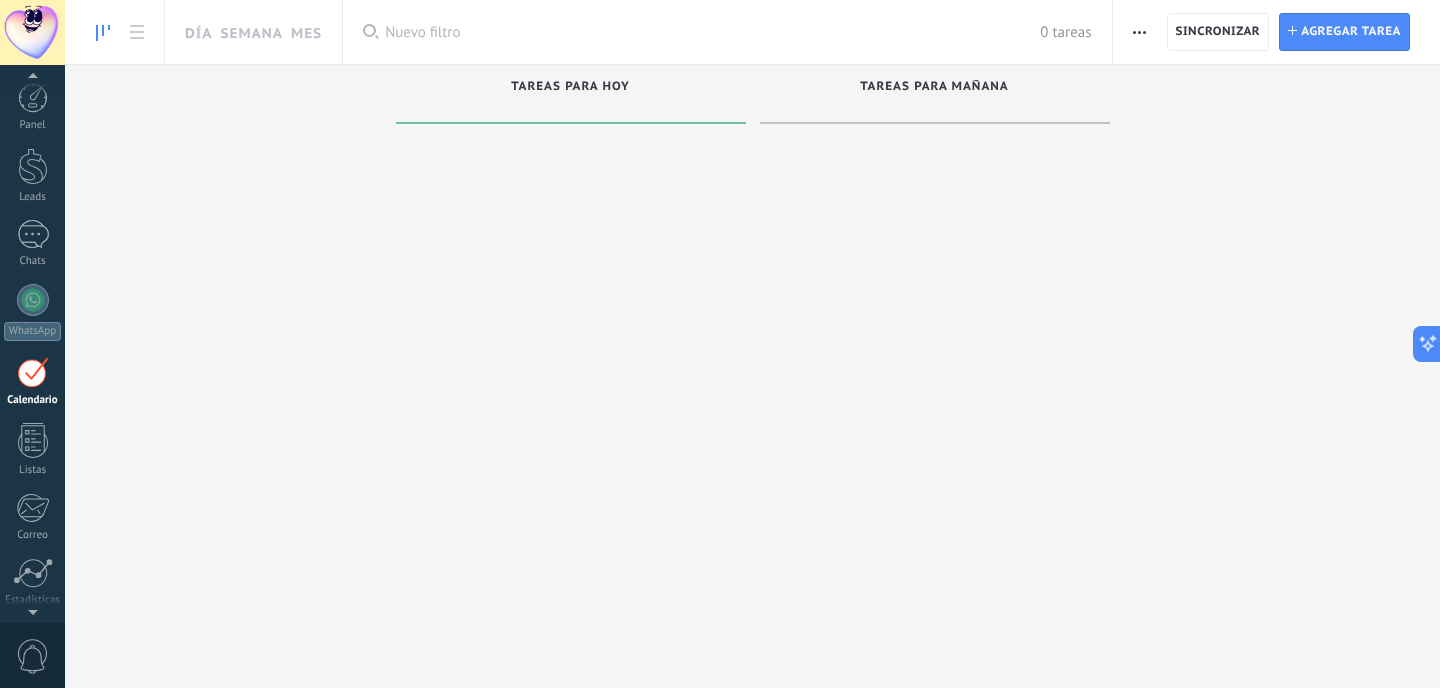 scroll, scrollTop: 58, scrollLeft: 0, axis: vertical 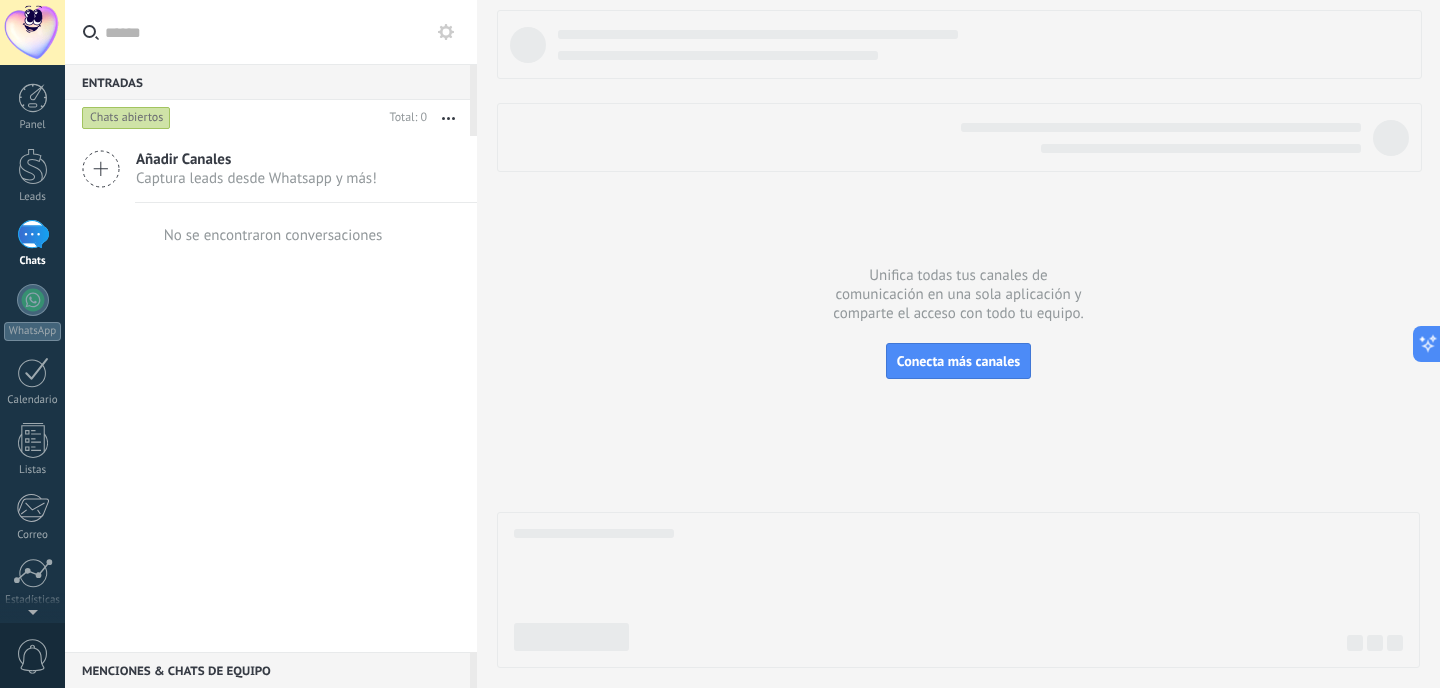click on "Captura leads desde Whatsapp y más!" at bounding box center [256, 178] 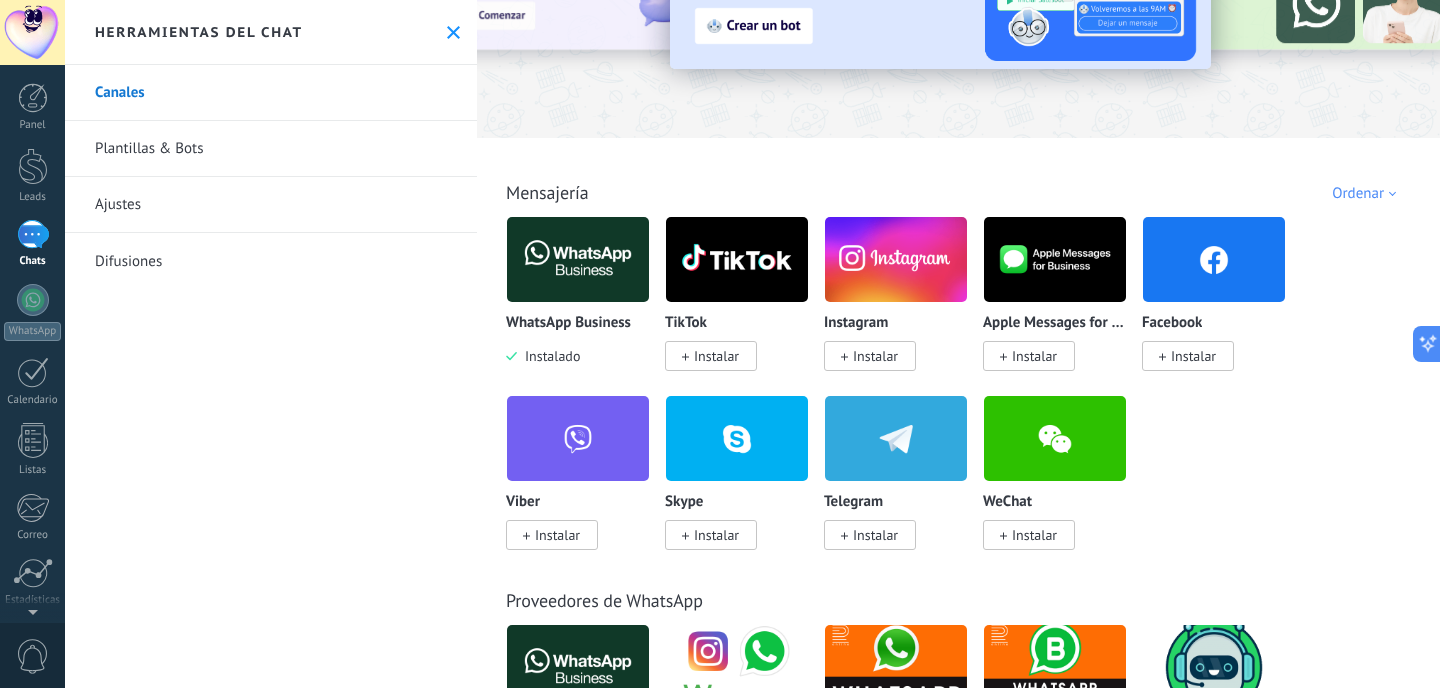 scroll, scrollTop: 0, scrollLeft: 0, axis: both 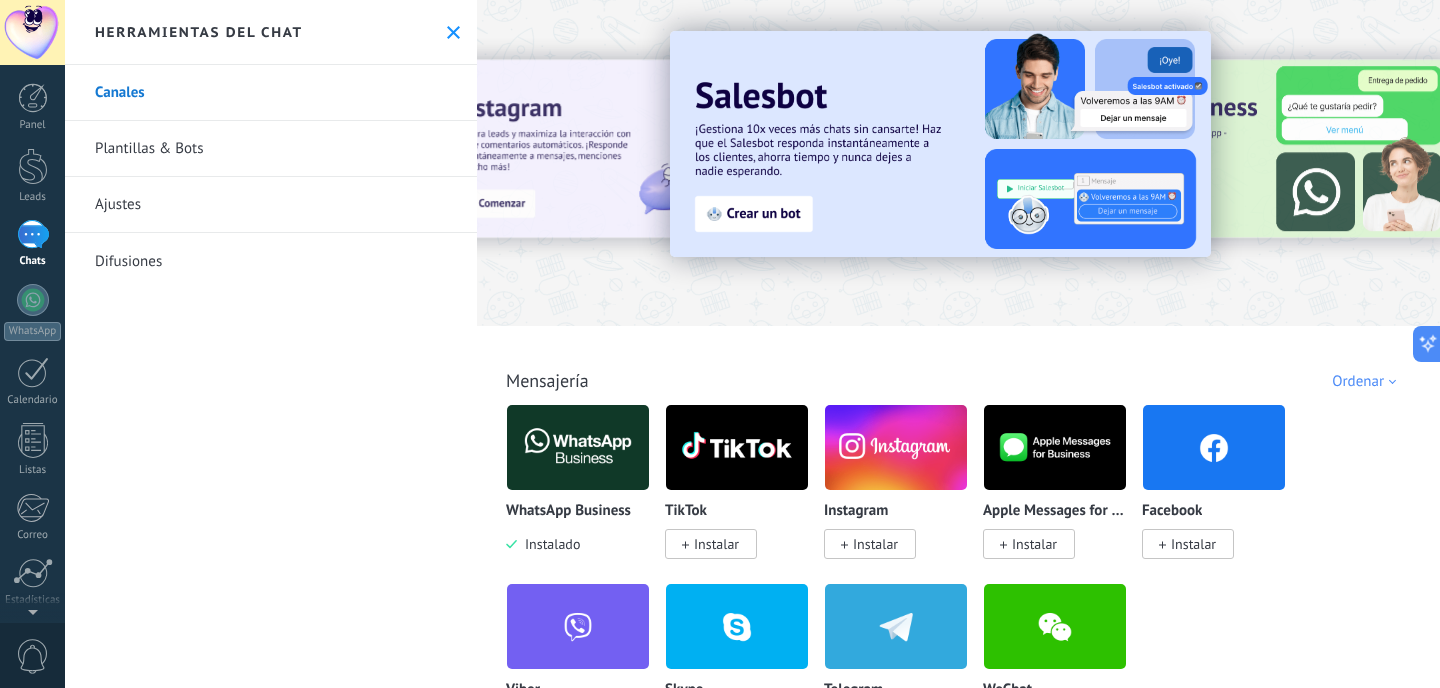 click on "Plantillas & Bots" at bounding box center (271, 149) 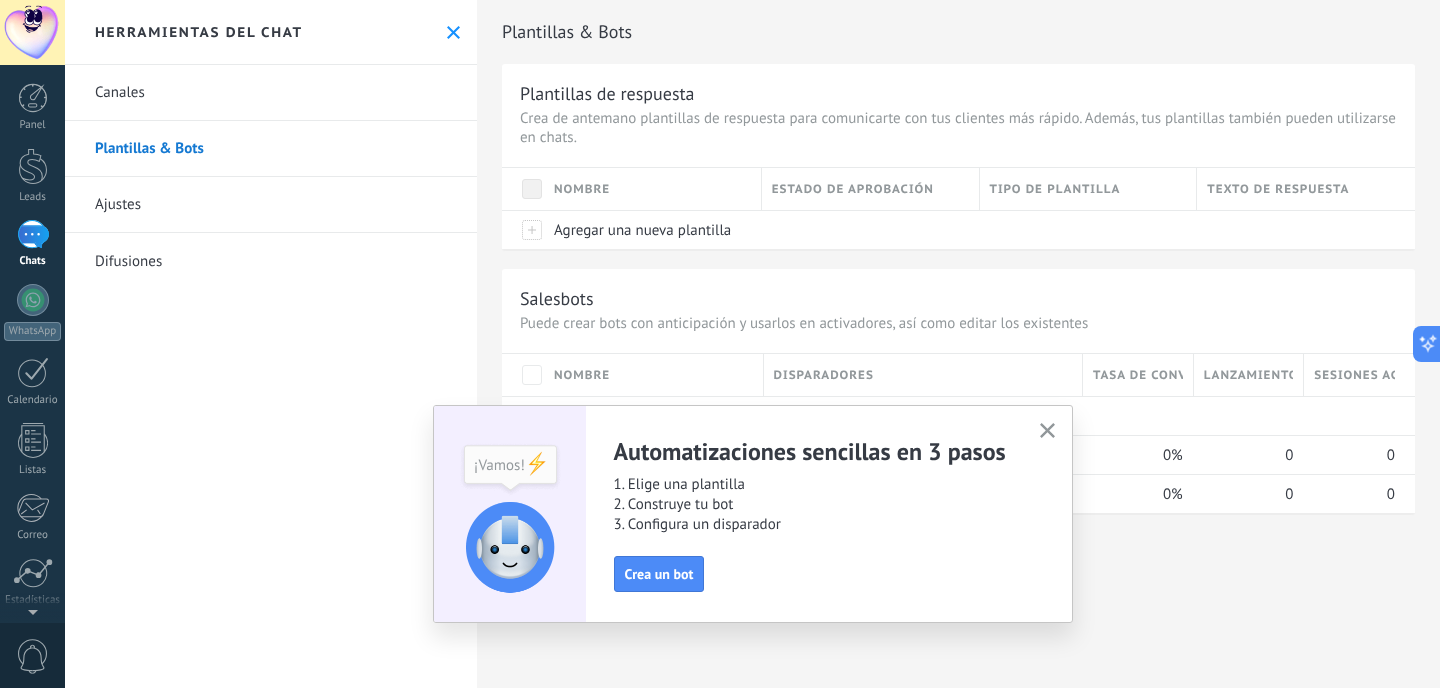 click at bounding box center [1047, 430] 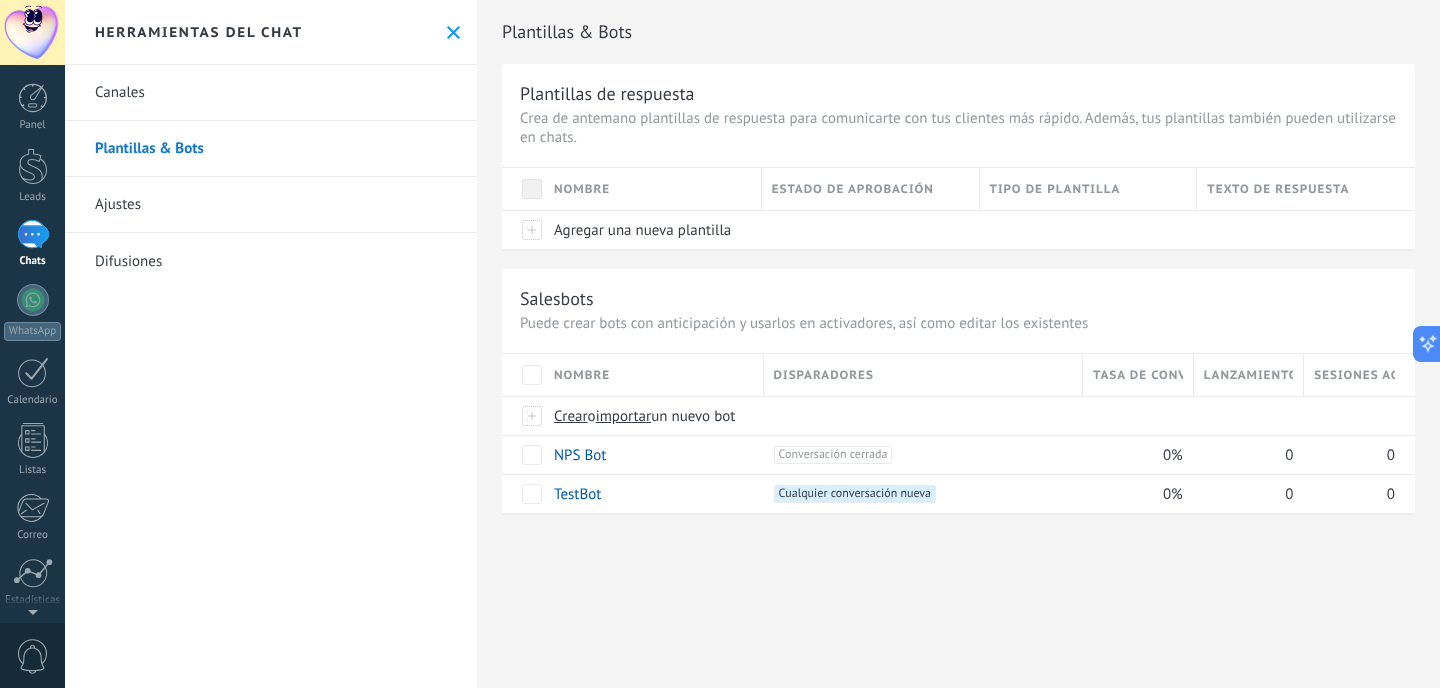 click on "Difusiones" at bounding box center [271, 261] 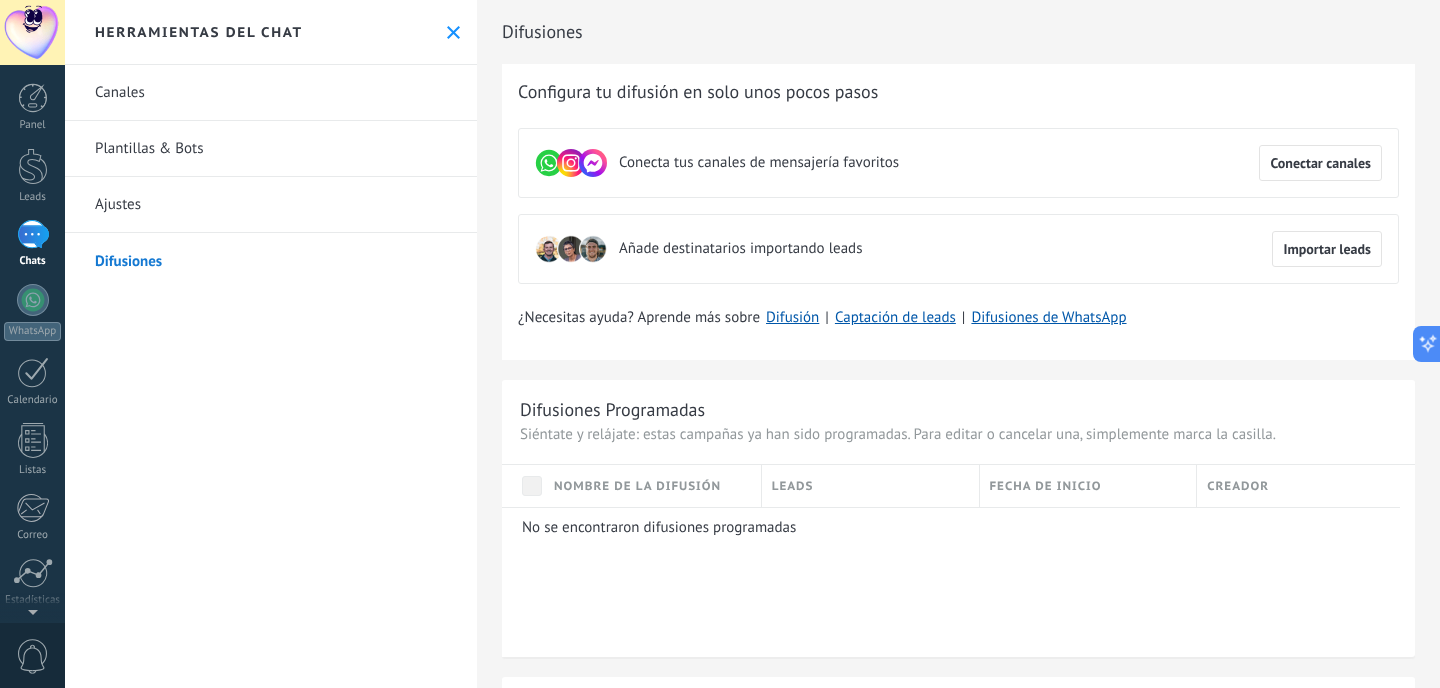 click on "Canales" at bounding box center [271, 93] 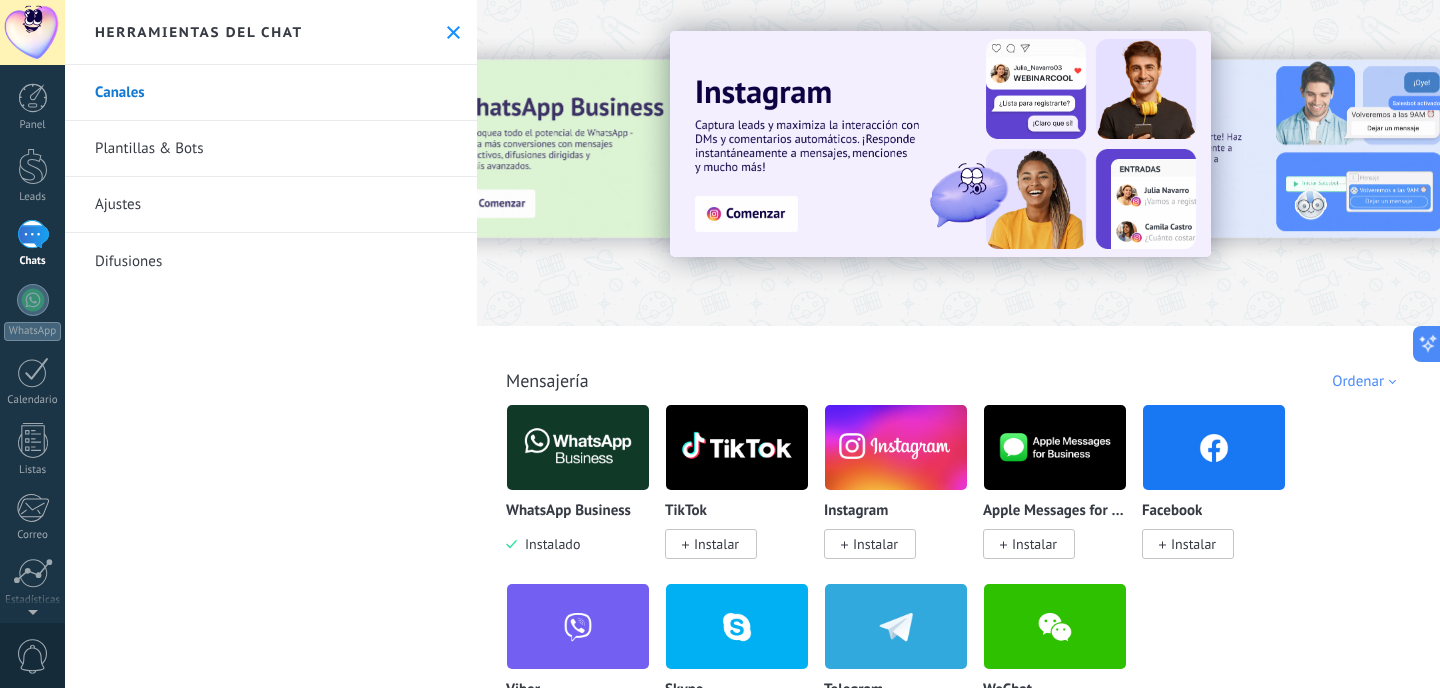 click at bounding box center [896, 447] 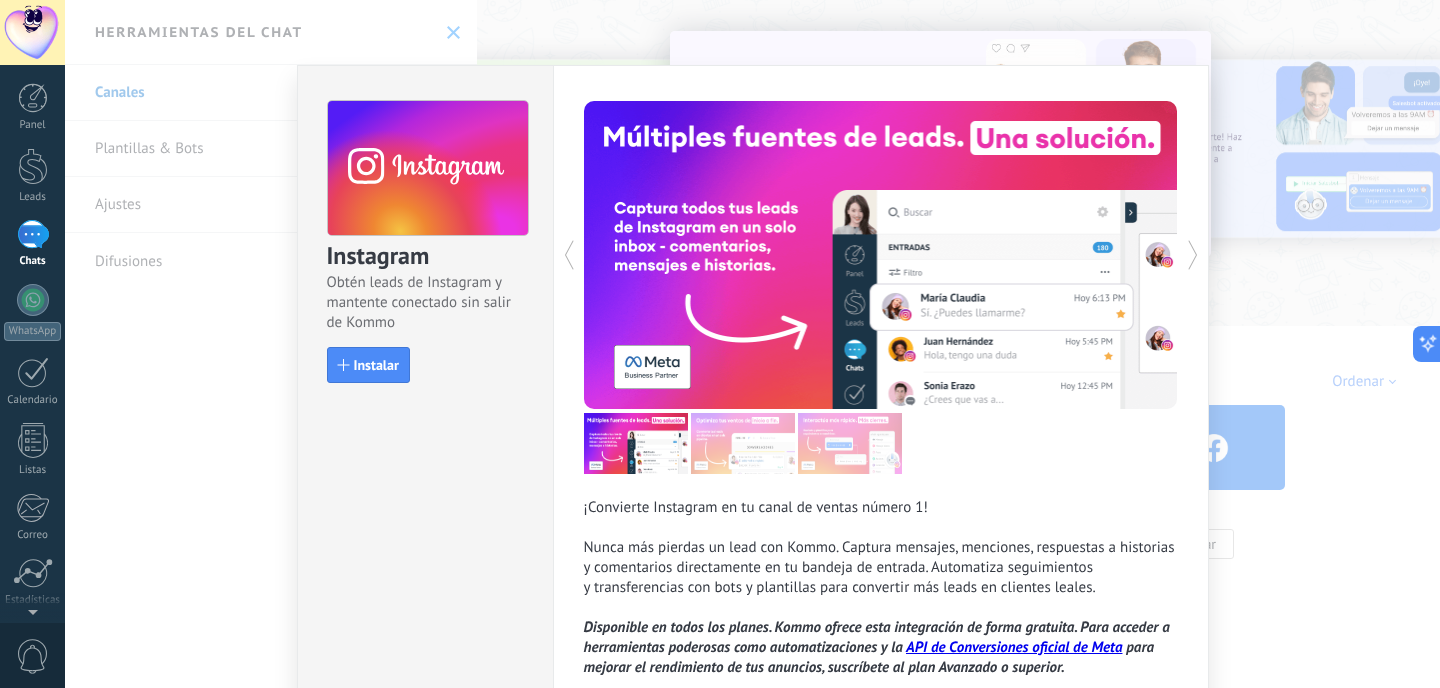 click on "Instagram Obtén leads de Instagram y mantente conectado sin salir de Kommo Instalar ¡Convierte Instagram en tu canal de ventas número 1! Nunca más pierdas un lead con Kommo. Captura mensajes, menciones, respuestas a historias y comentarios directamente en tu bandeja de entrada. Automatiza seguimientos y transferencias con bots y plantillas para convertir más leads en clientes leales. Disponible en todos los planes. Kommo ofrece esta integración de forma gratuita. Para acceder a herramientas poderosas como automatizaciones y la API de Conversiones oficial de Meta para mejorar el rendimiento de tus anuncios, suscríbete al plan Avanzado o superior." at bounding box center (752, 344) 